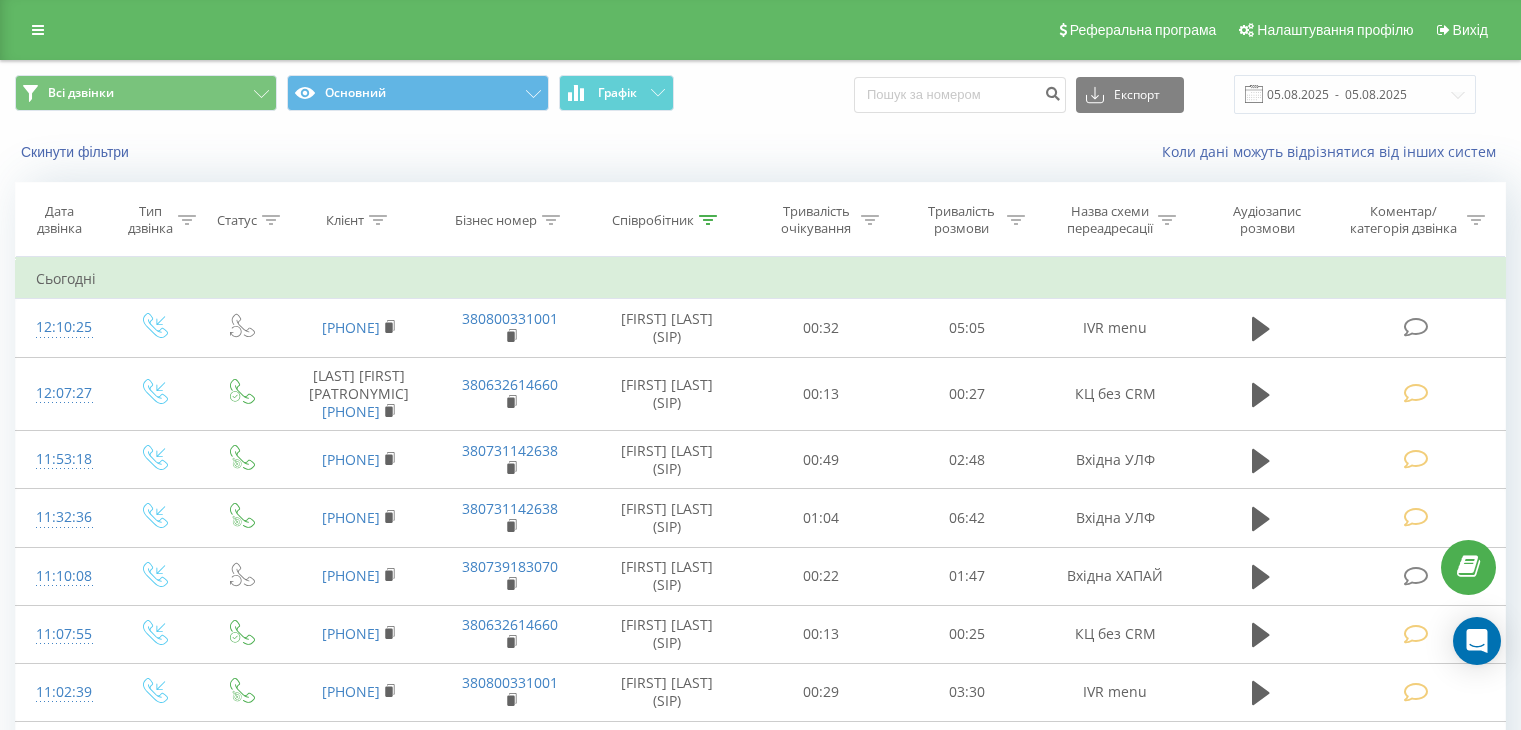 scroll, scrollTop: 0, scrollLeft: 0, axis: both 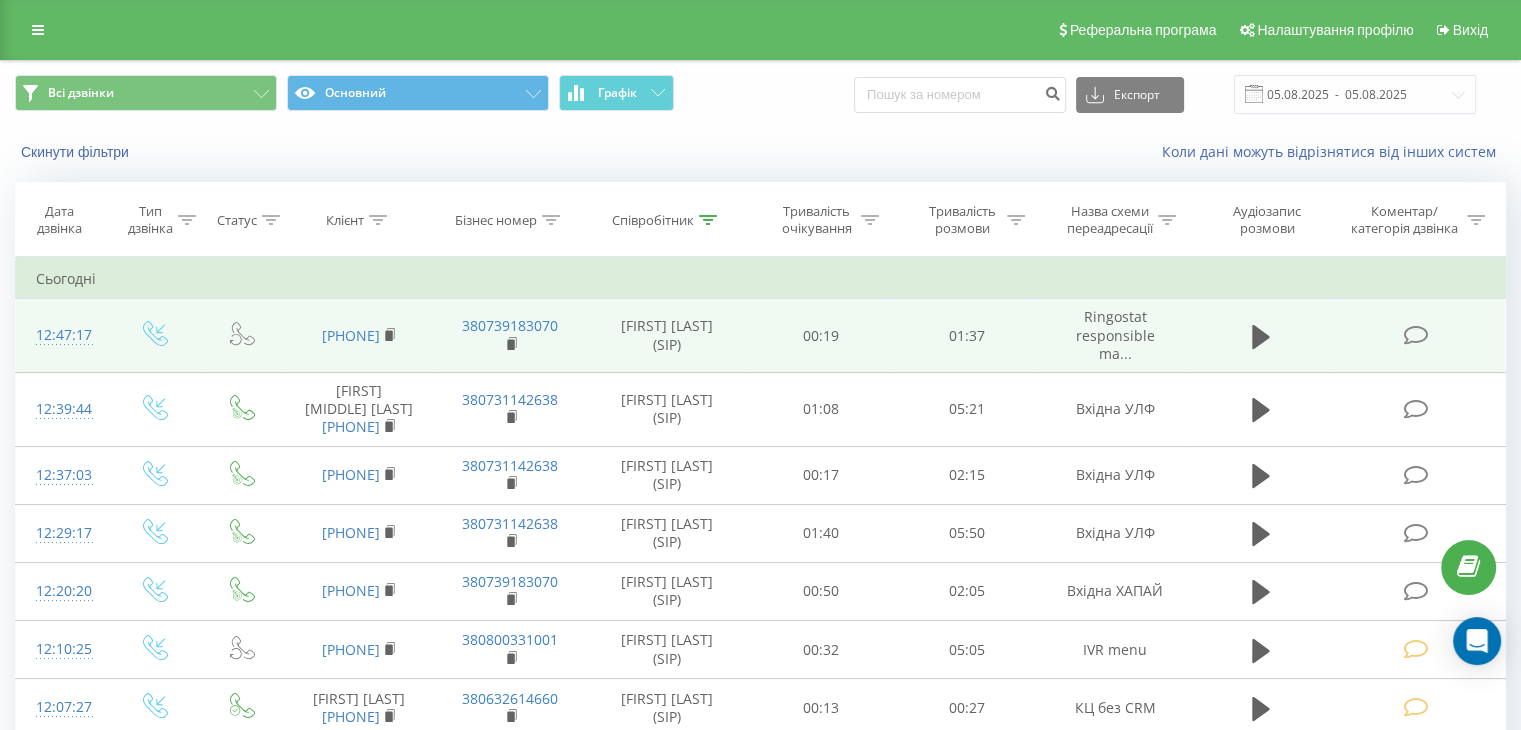 click at bounding box center (1417, 333) 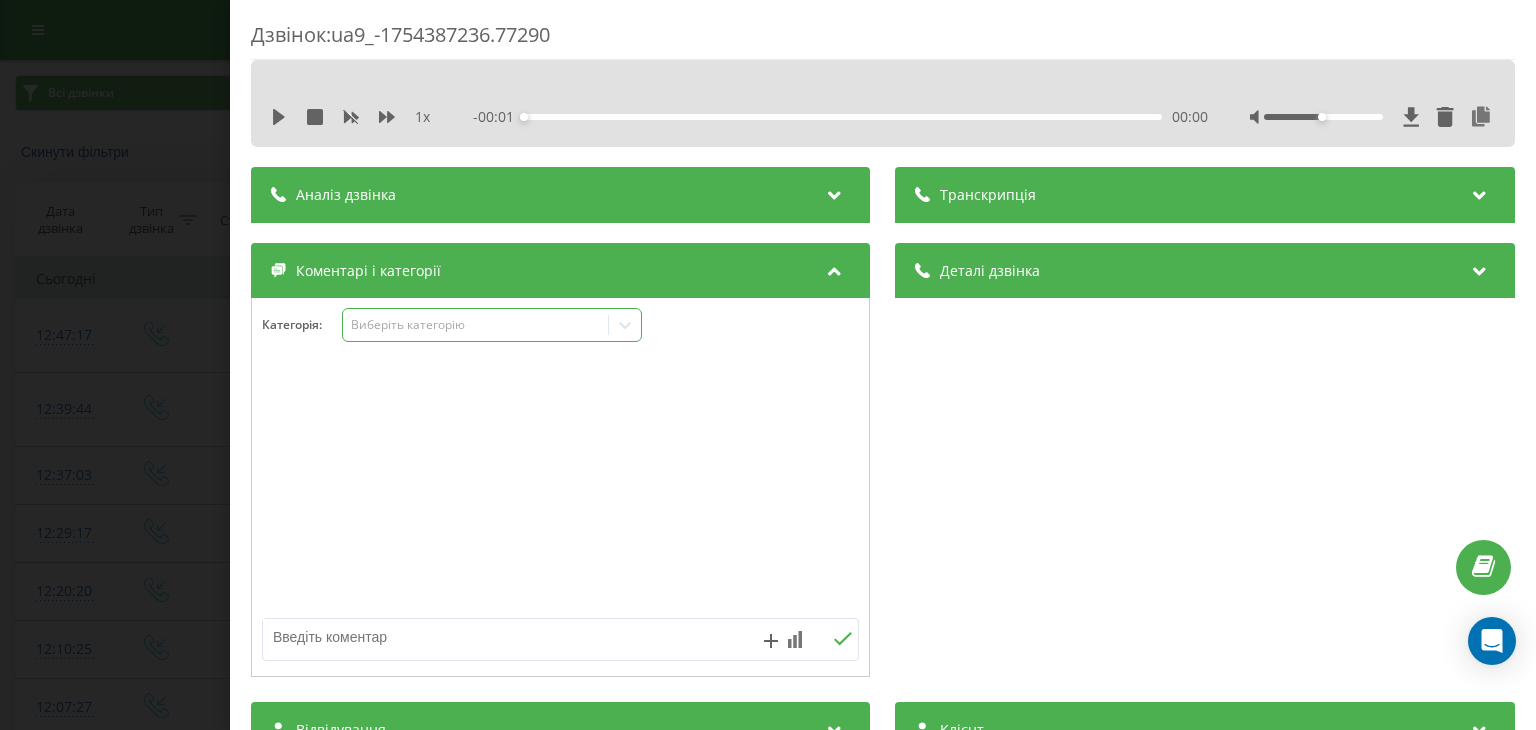 click on "Виберіть категорію" at bounding box center [492, 325] 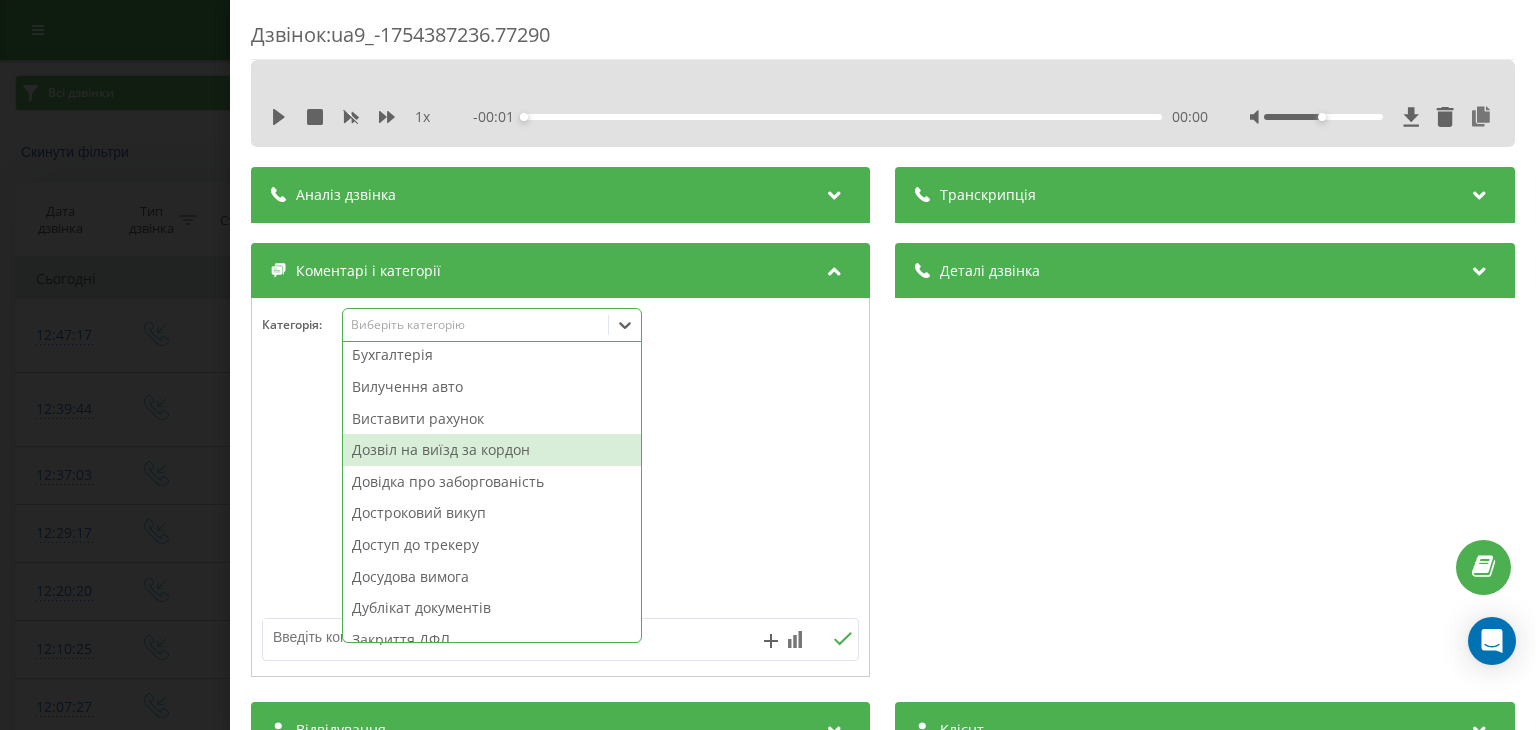 scroll, scrollTop: 100, scrollLeft: 0, axis: vertical 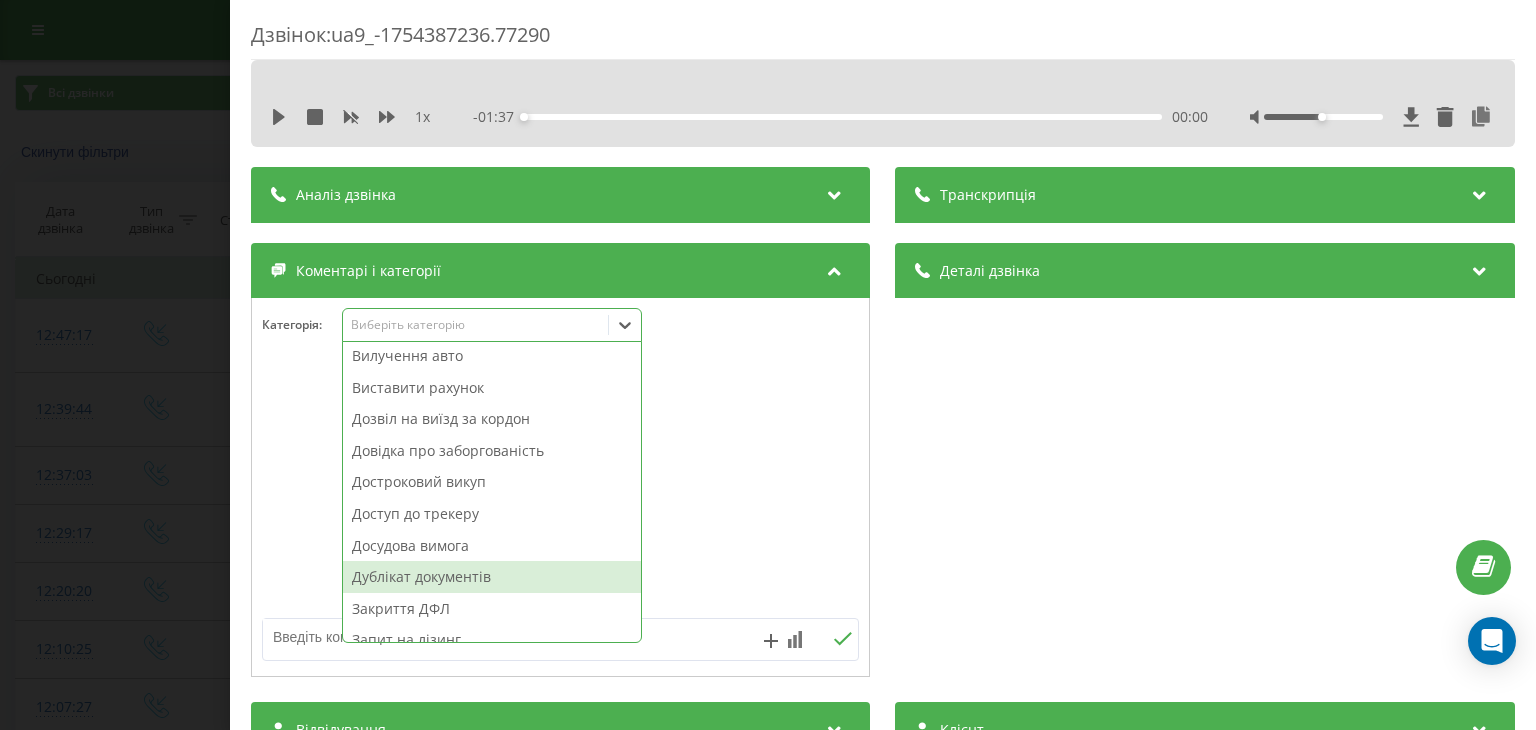 click on "Дублікат документів" at bounding box center (492, 577) 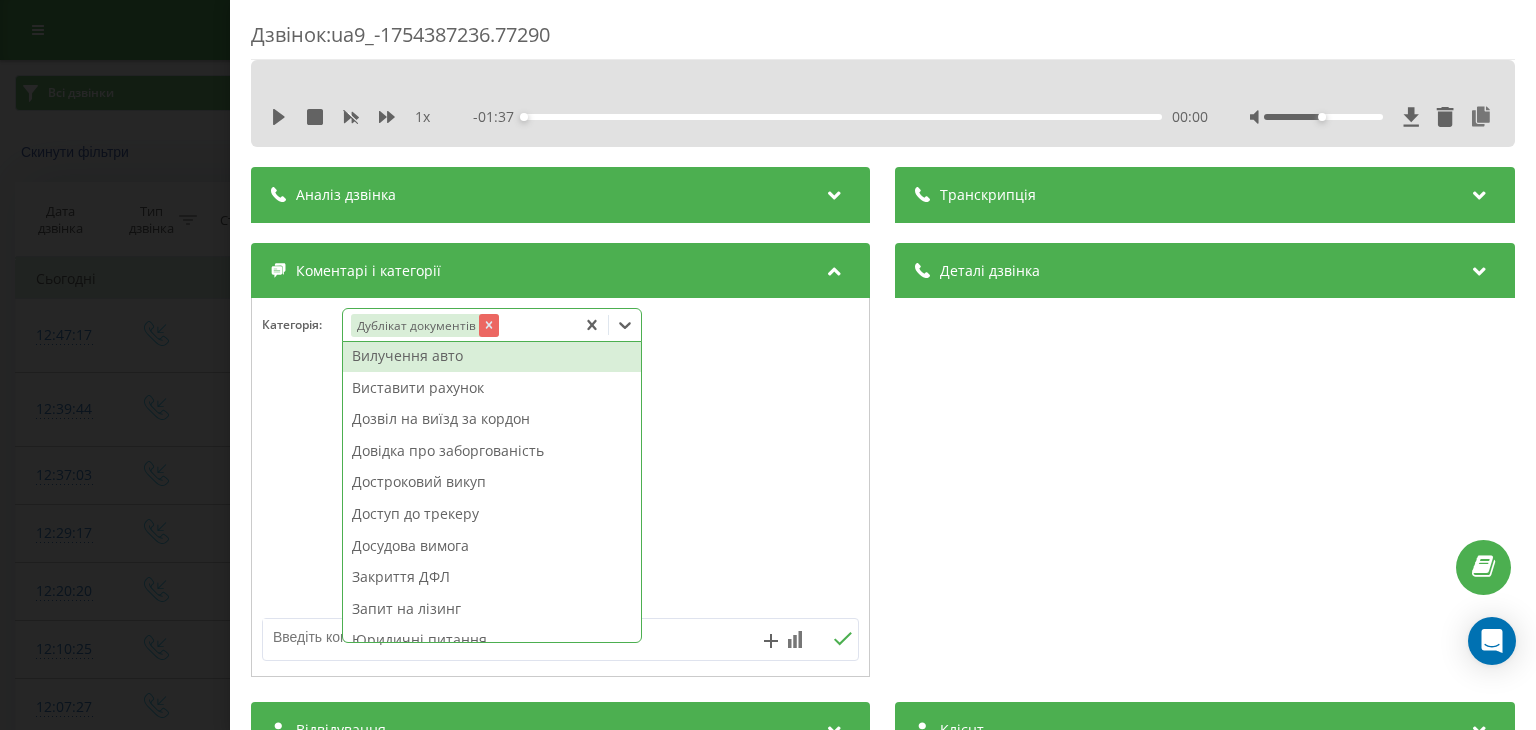 click 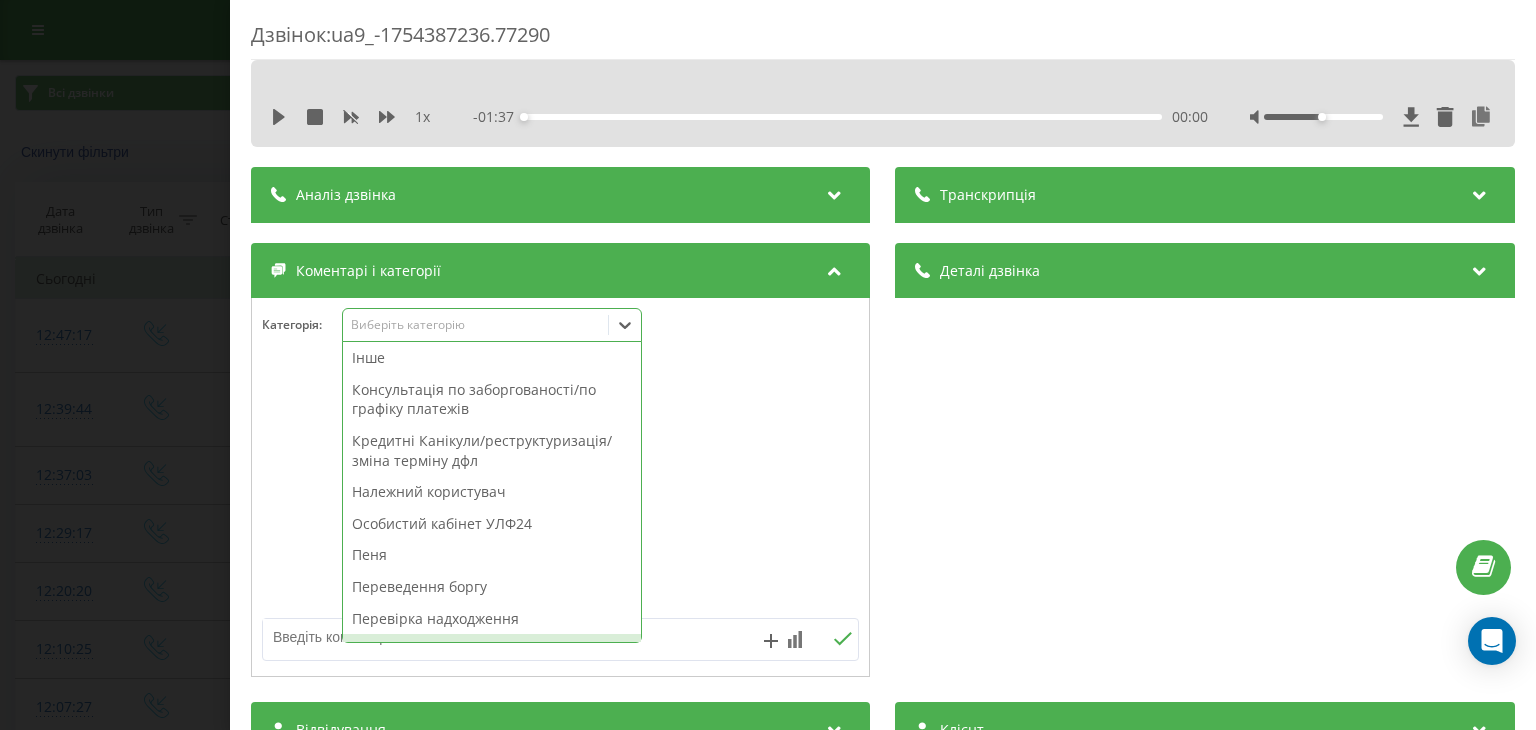 scroll, scrollTop: 440, scrollLeft: 0, axis: vertical 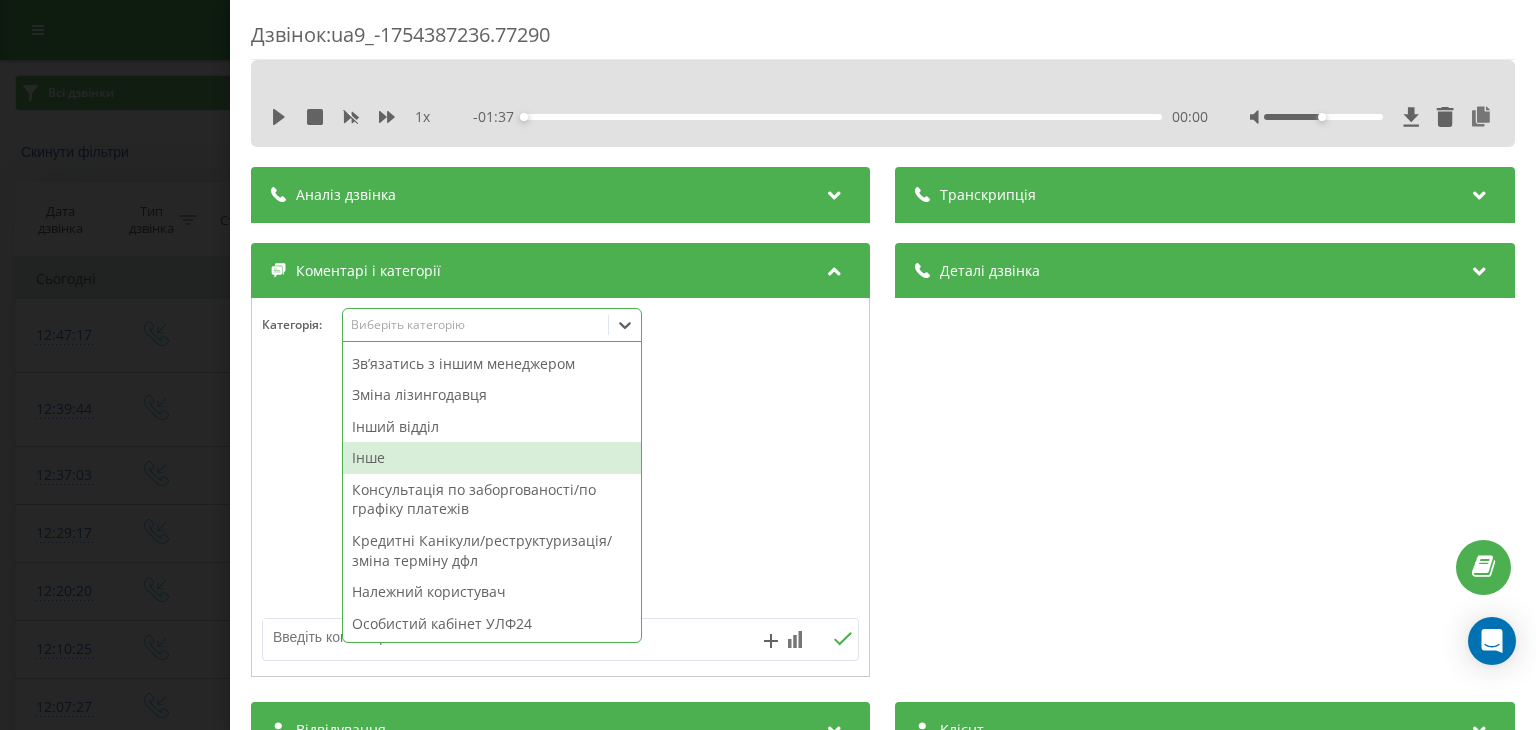 click on "Інше" at bounding box center (492, 458) 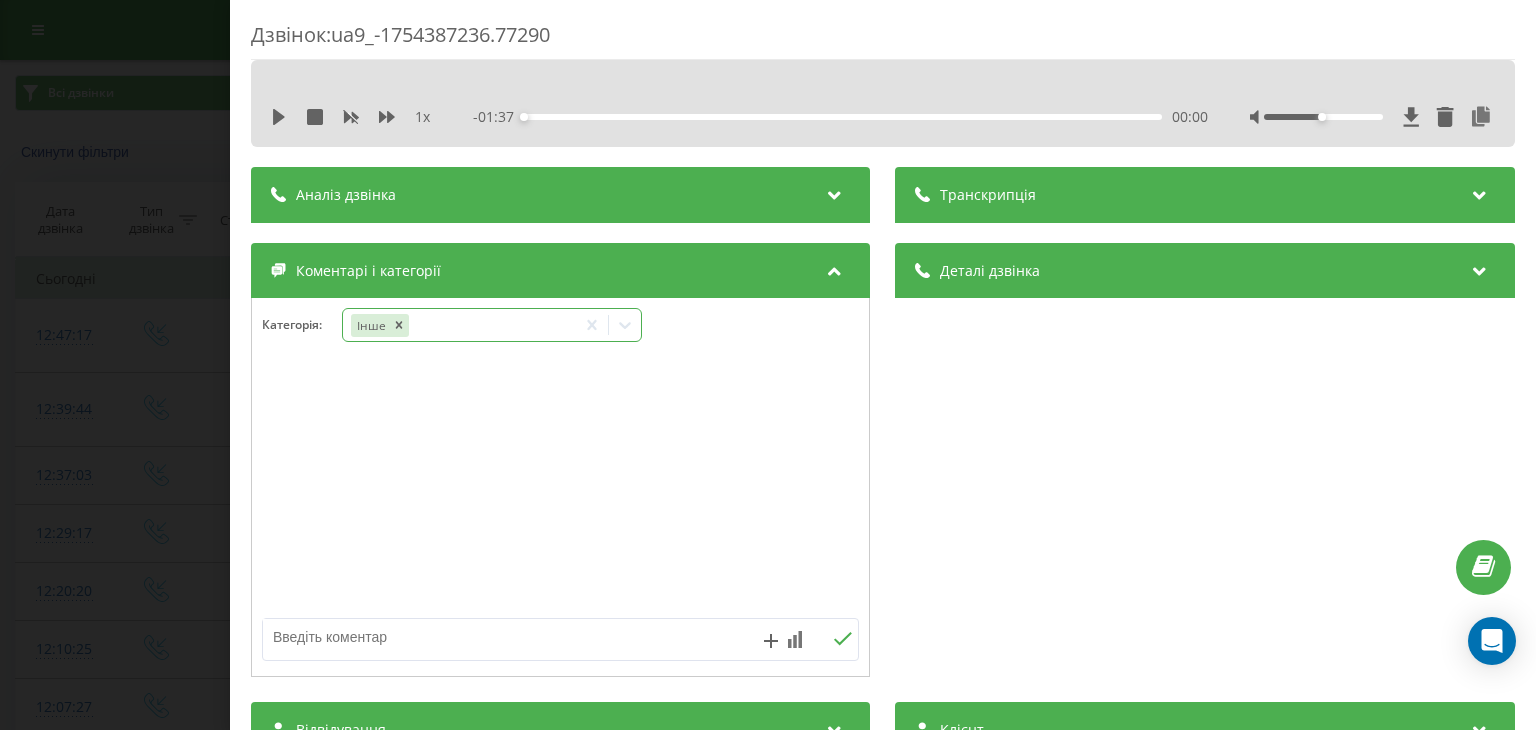 click on "Дзвінок : ua9_-1754387236.77290 1 x - 01:37 00:00 00:00 Транскрипція Для AI-аналізу майбутніх дзвінків налаштуйте та активуйте профіль на сторінці . Якщо профіль вже є і дзвінок відповідає його умовам, оновіть сторінку через 10 хвилин - AI аналізує поточний дзвінок. Аналіз дзвінка Для AI-аналізу майбутніх дзвінків налаштуйте та активуйте профіль на сторінці . Якщо профіль вже є і дзвінок відповідає його умовам, оновіть сторінку через 10 хвилин - AI аналізує поточний дзвінок. Деталі дзвінка Загальне Дата дзвінка 2025-08-05 12:47:17 Тип дзвінка Вхідний Статус дзвінка Повторний [PHONE] :" at bounding box center (768, 365) 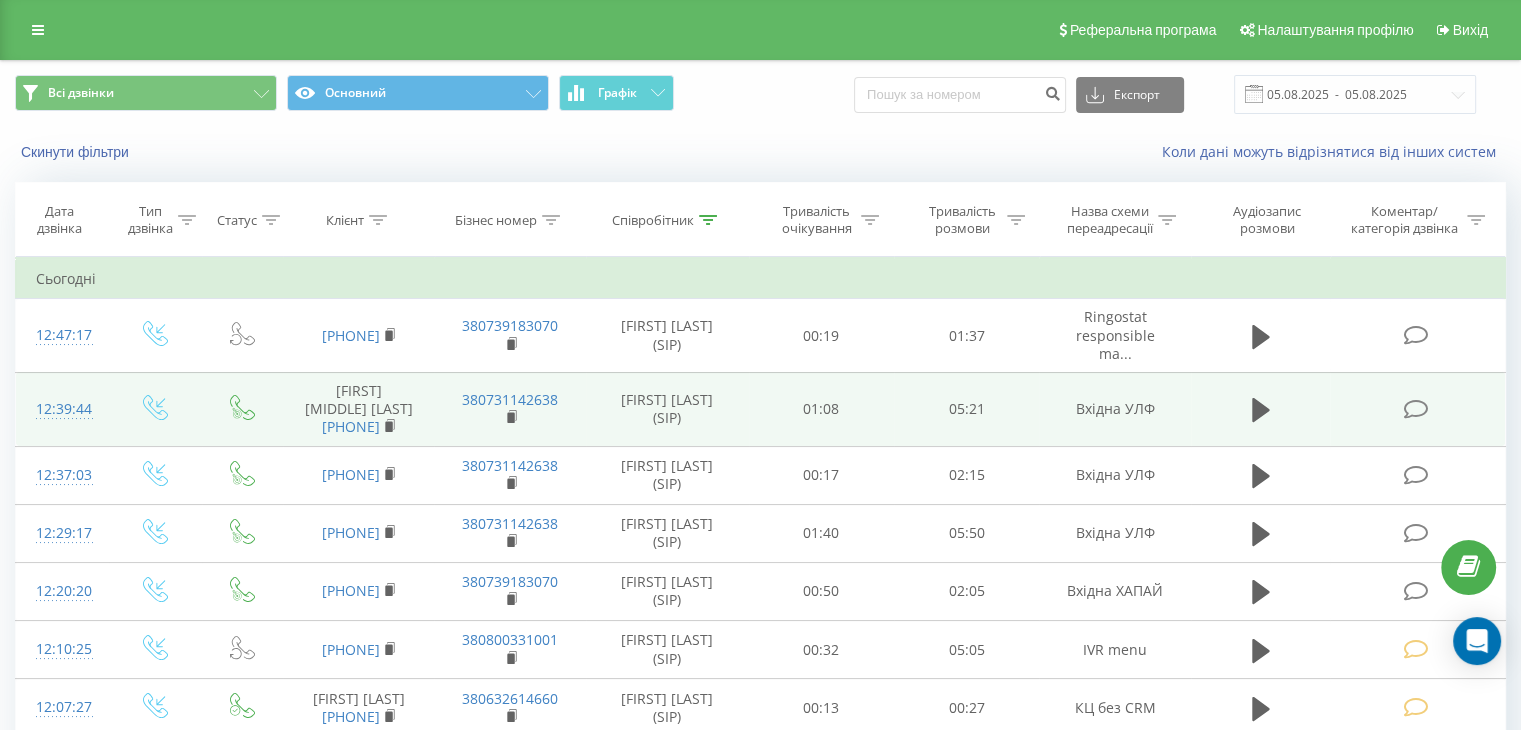 click at bounding box center (1417, 409) 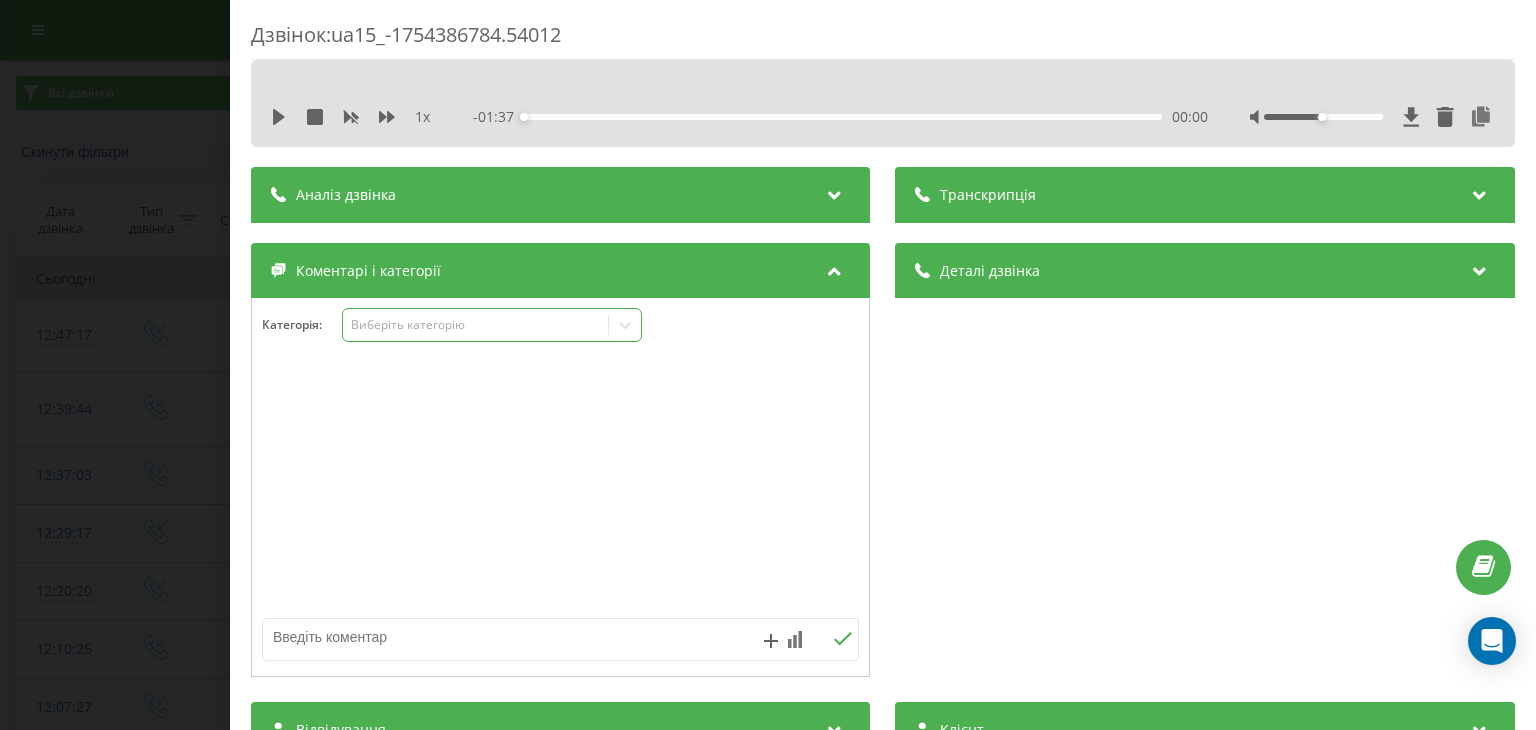 click on "Виберіть категорію" at bounding box center [476, 325] 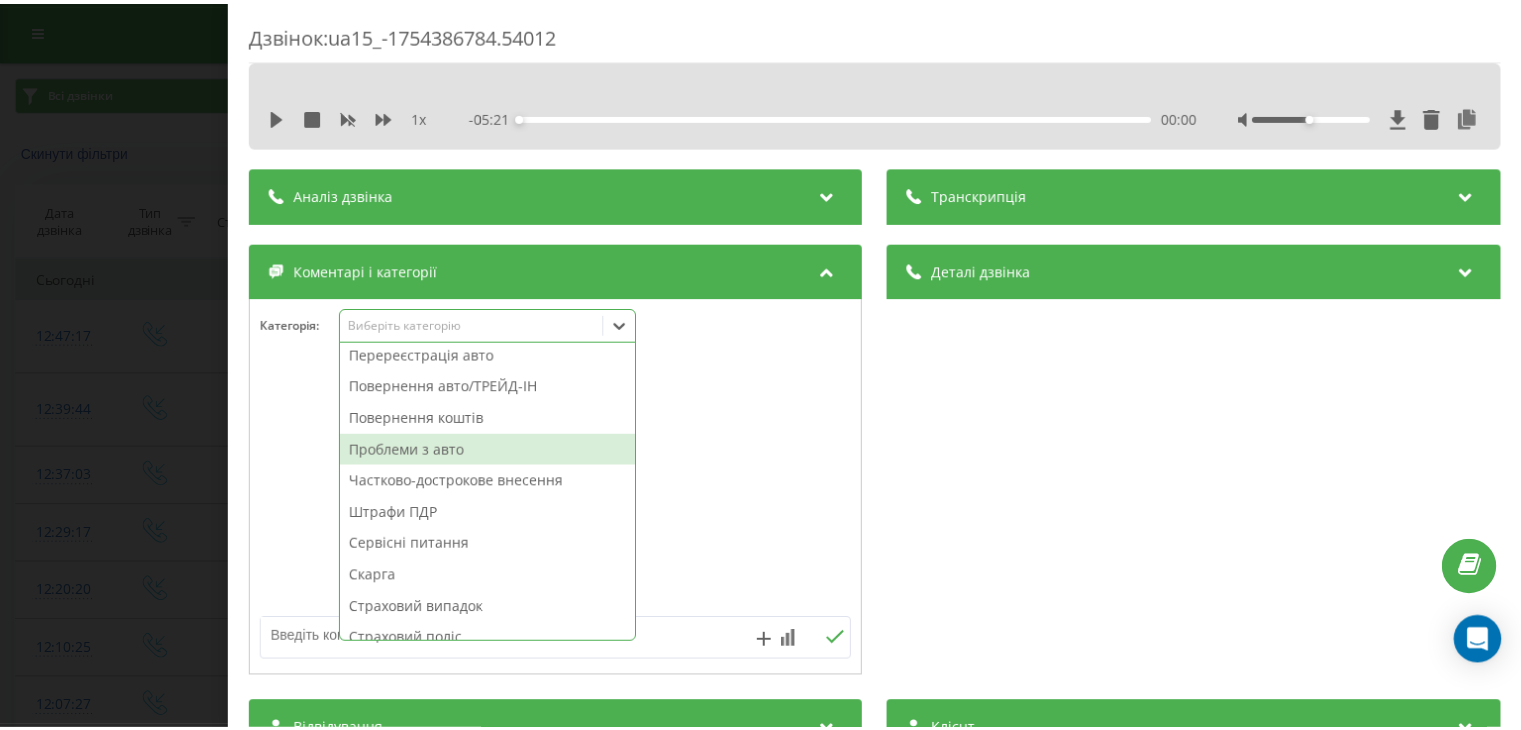 scroll, scrollTop: 900, scrollLeft: 0, axis: vertical 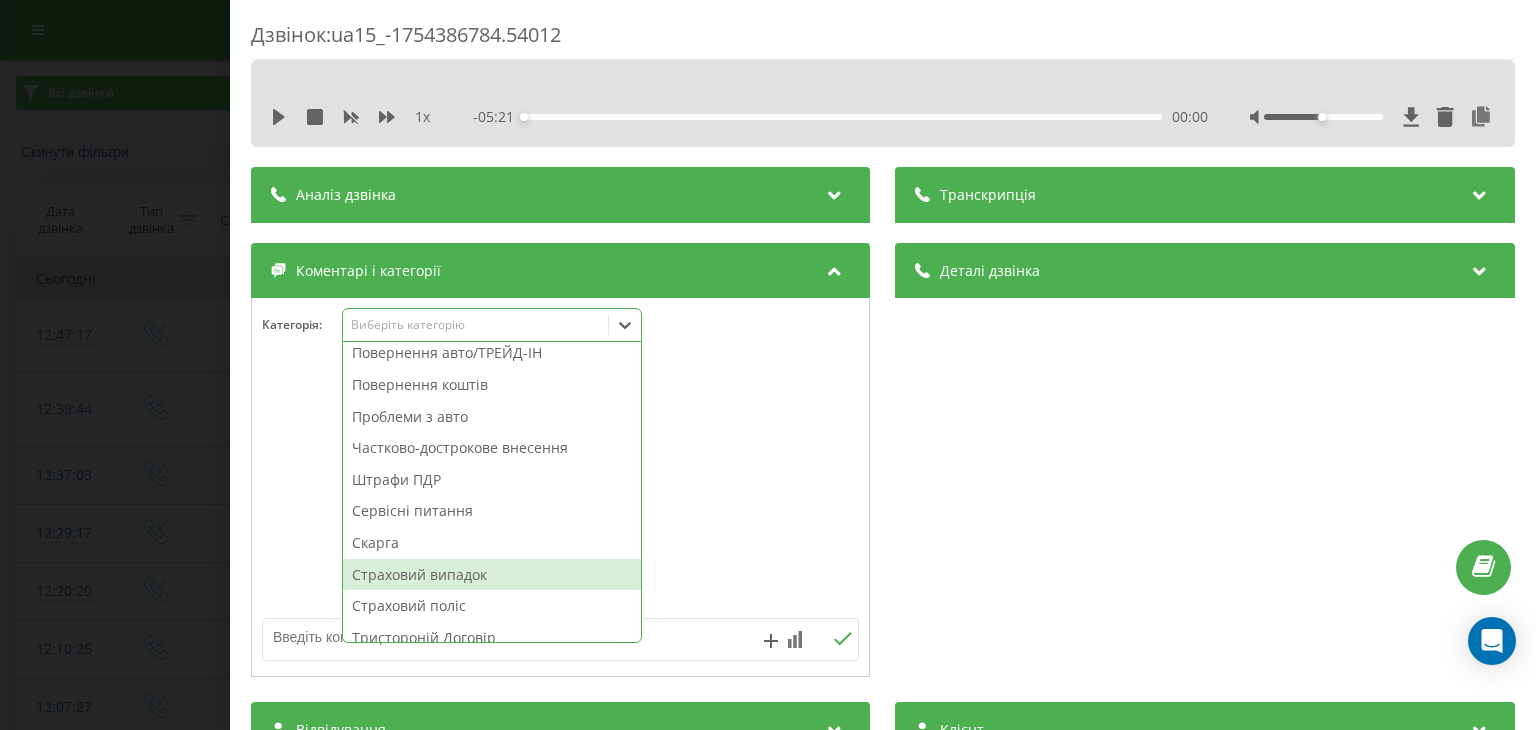 click on "Страховий випадок" at bounding box center (492, 575) 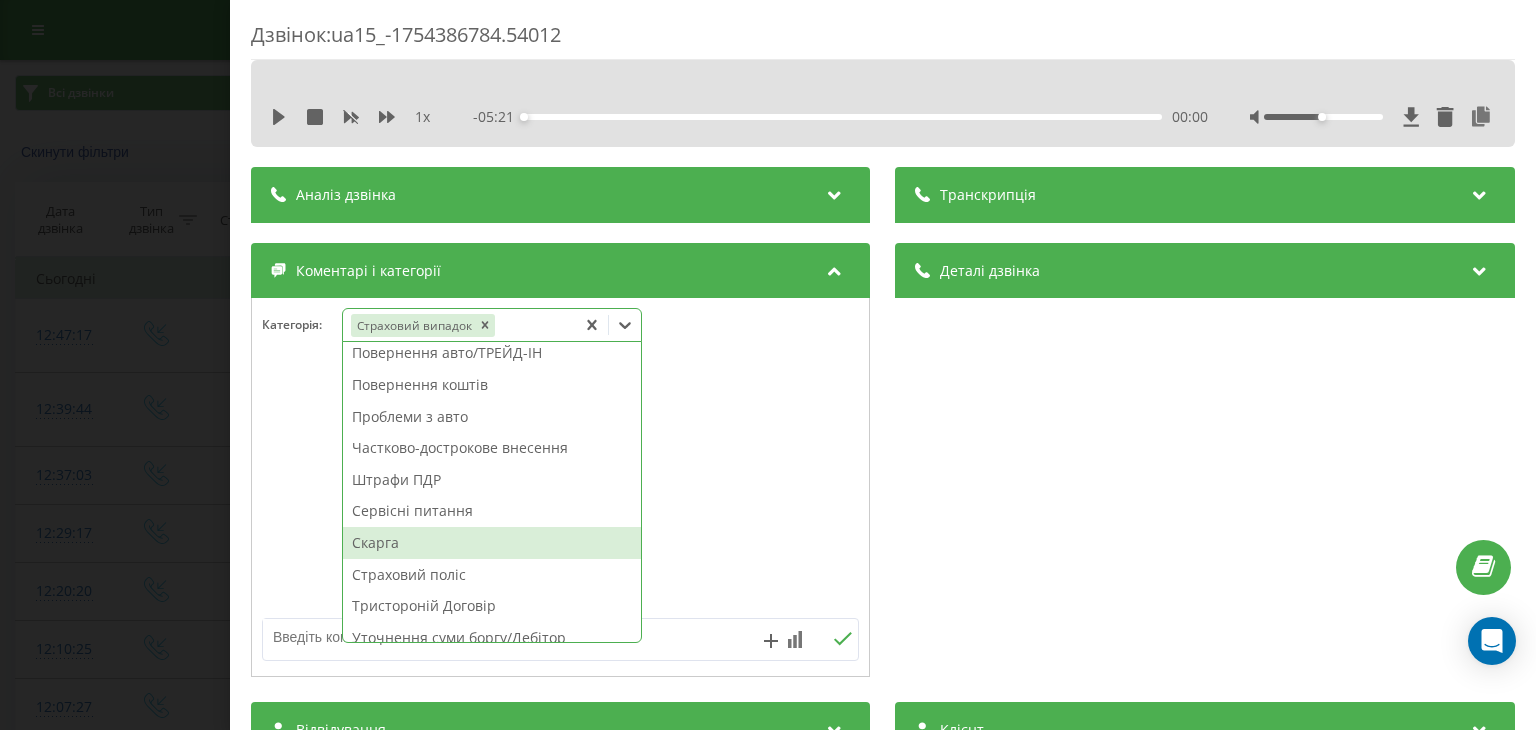 click on "Дзвінок : ua15_-1754386784.54012 1 x - 05:21 00:00 00:00 Транскрипція Для AI-аналізу майбутніх дзвінків налаштуйте та активуйте профіль на сторінці . Якщо профіль вже є і дзвінок відповідає його умовам, оновіть сторінку через 10 хвилин - AI аналізує поточний дзвінок. Аналіз дзвінка Для AI-аналізу майбутніх дзвінків налаштуйте та активуйте профіль на сторінці . Якщо профіль вже є і дзвінок відповідає його умовам, оновіть сторінку через 10 хвилин - AI аналізує поточний дзвінок. Деталі дзвінка Загальне Дата дзвінка 2025-08-05 12:39:44 Тип дзвінка Вхідний Статус дзвінка Цільовий [PHONE] n/a" at bounding box center [768, 365] 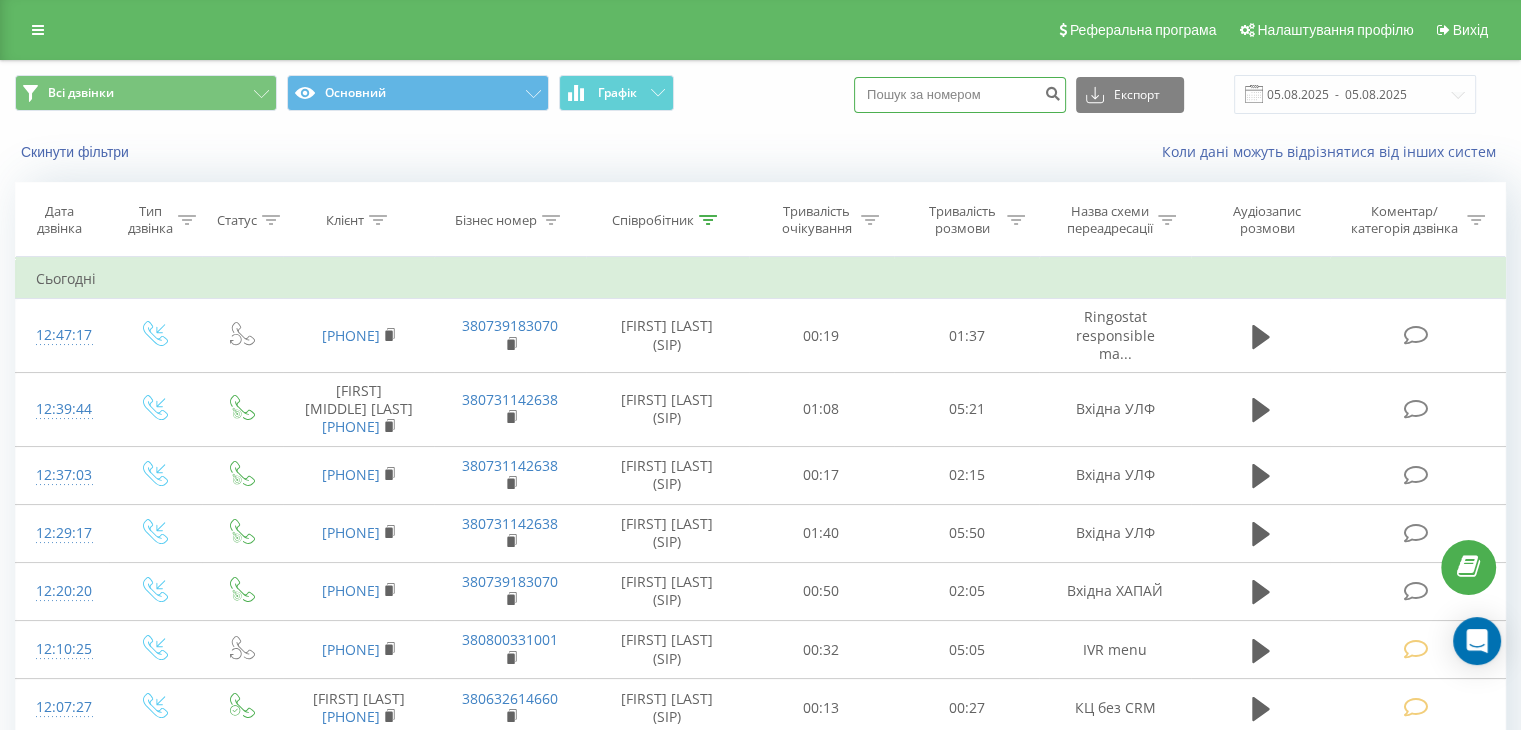 click at bounding box center [960, 95] 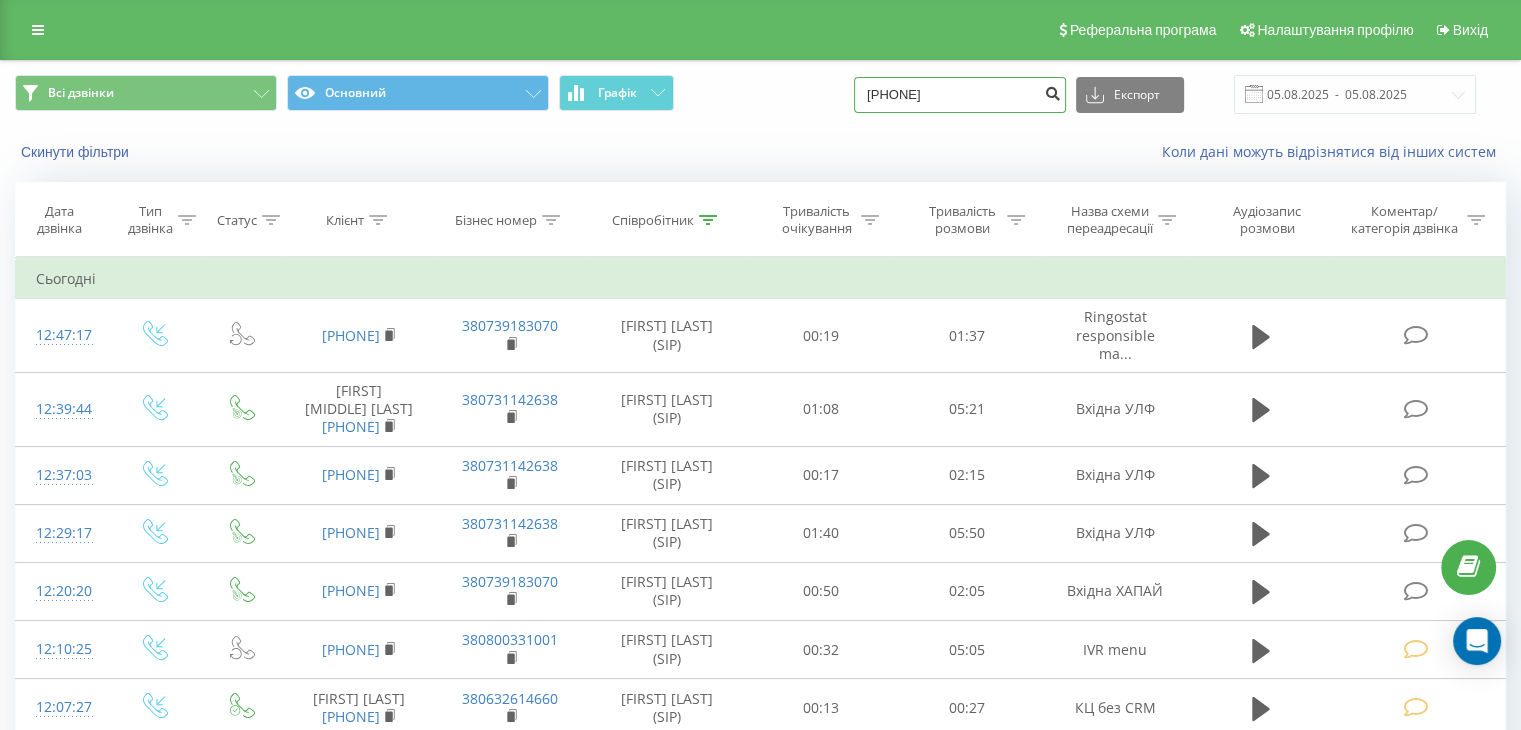 type on "[PHONE]" 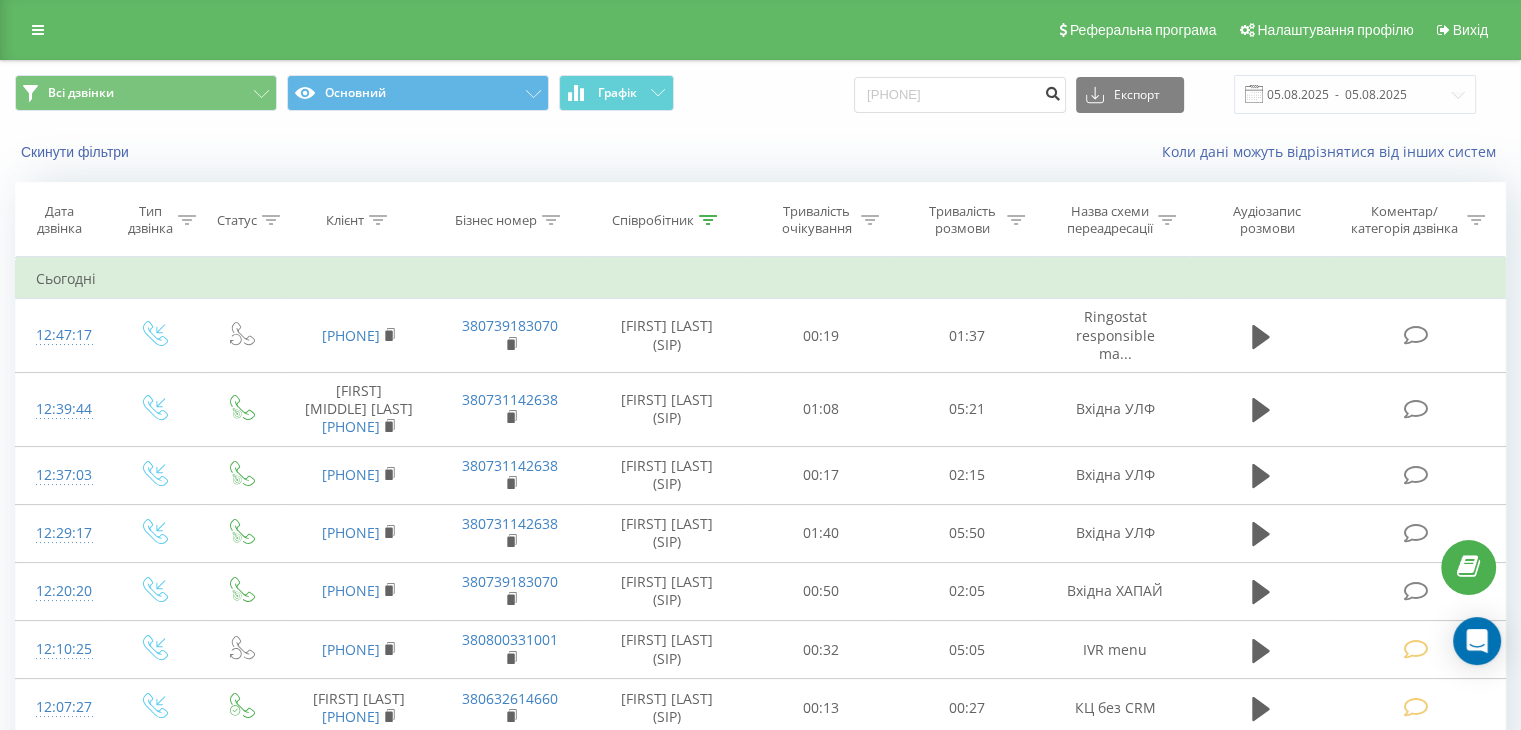 click at bounding box center [1052, 91] 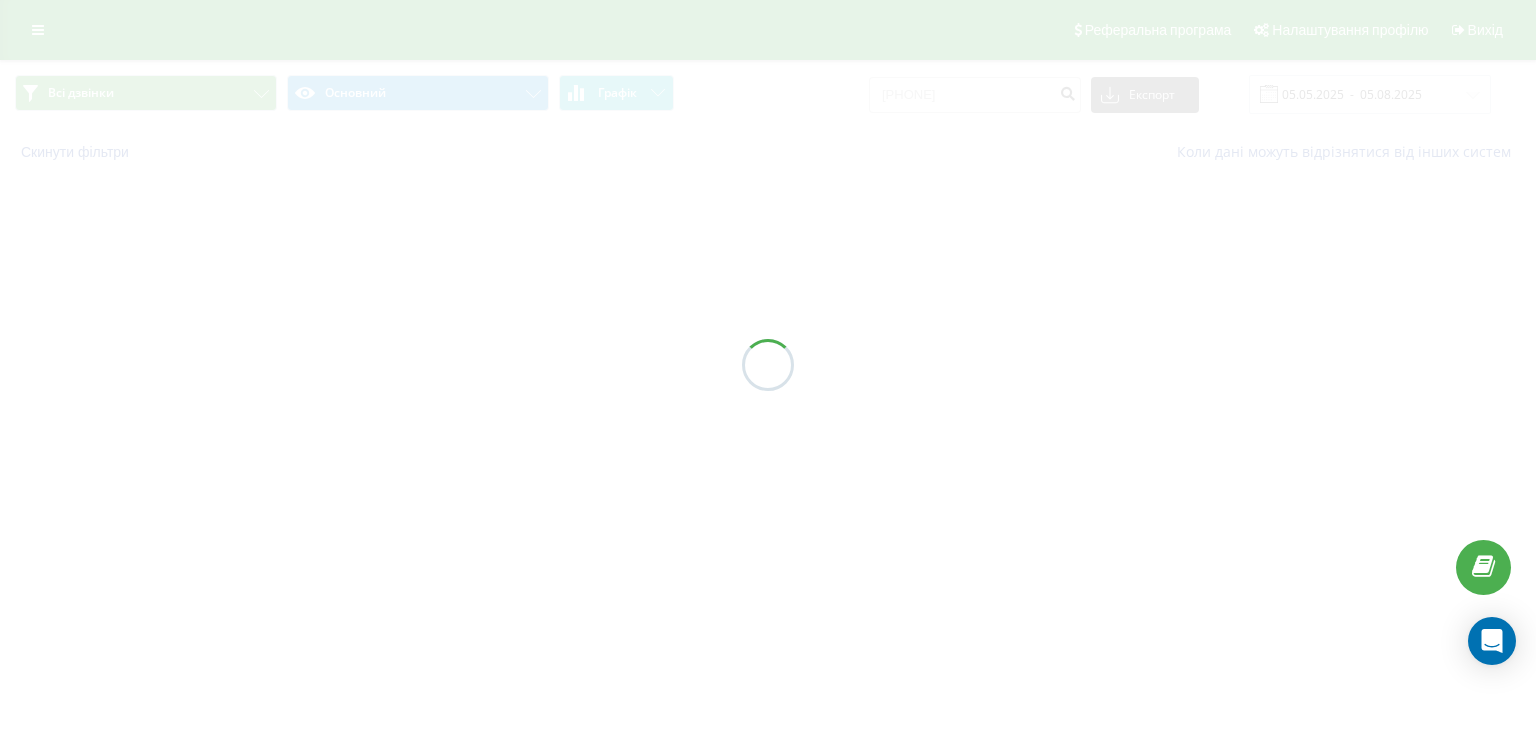 scroll, scrollTop: 0, scrollLeft: 0, axis: both 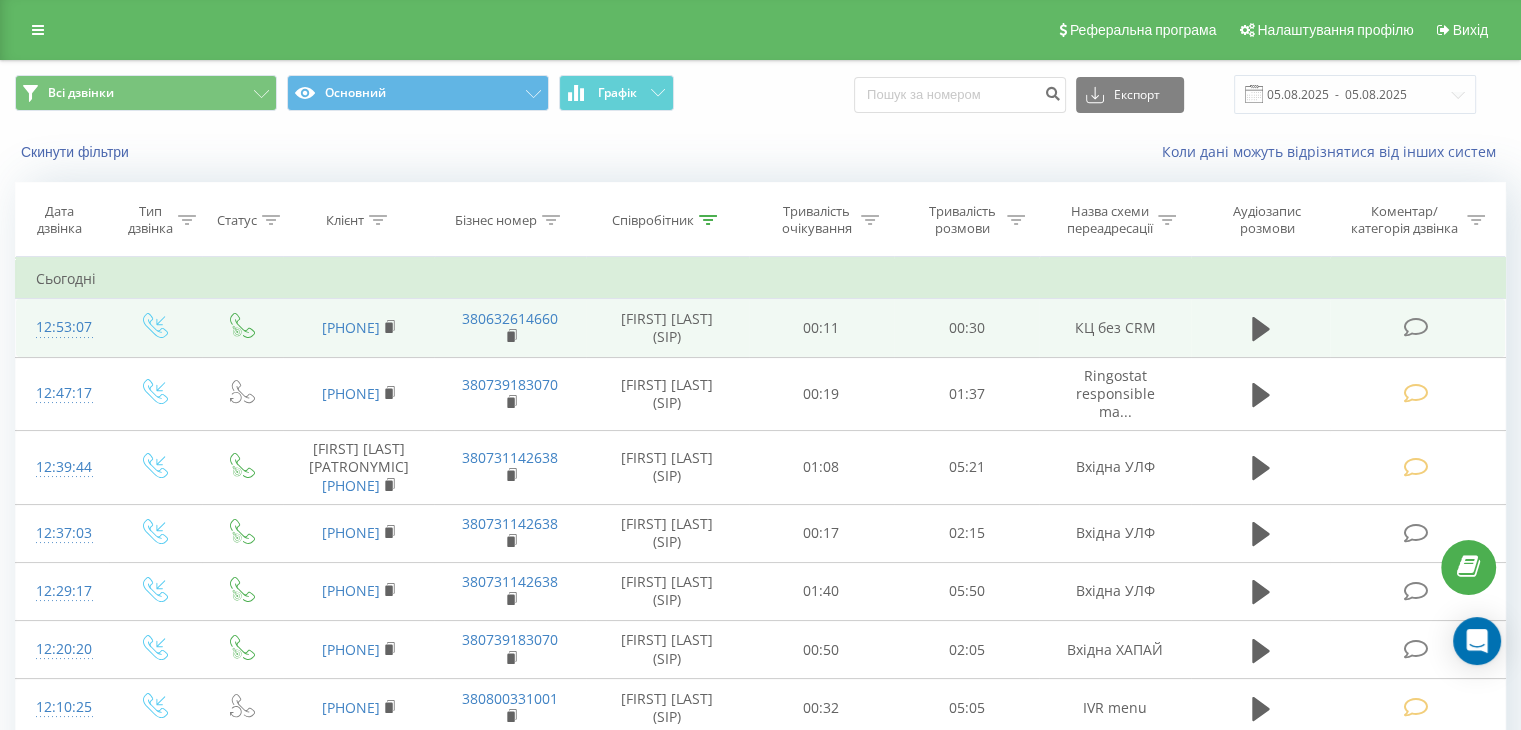 click at bounding box center [1415, 327] 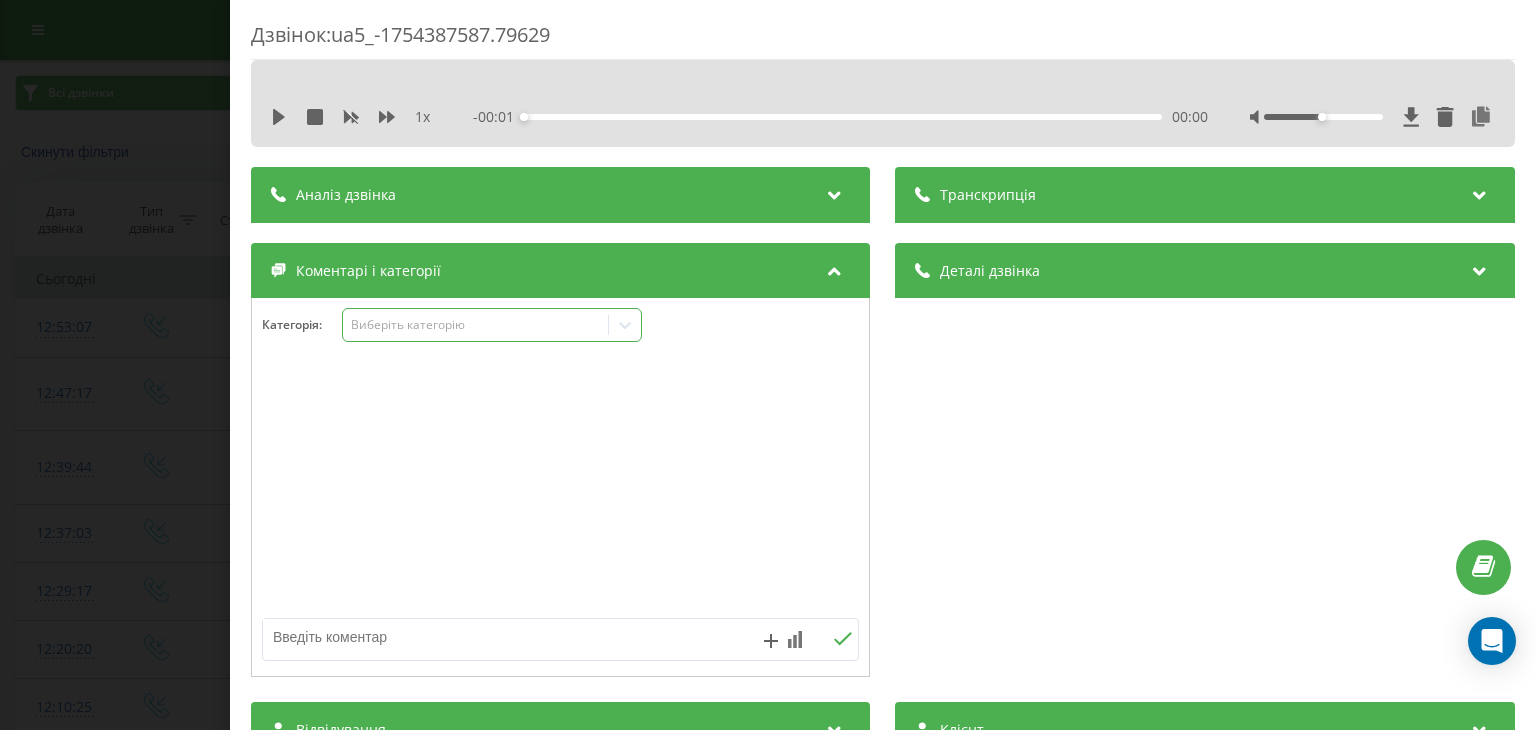 click 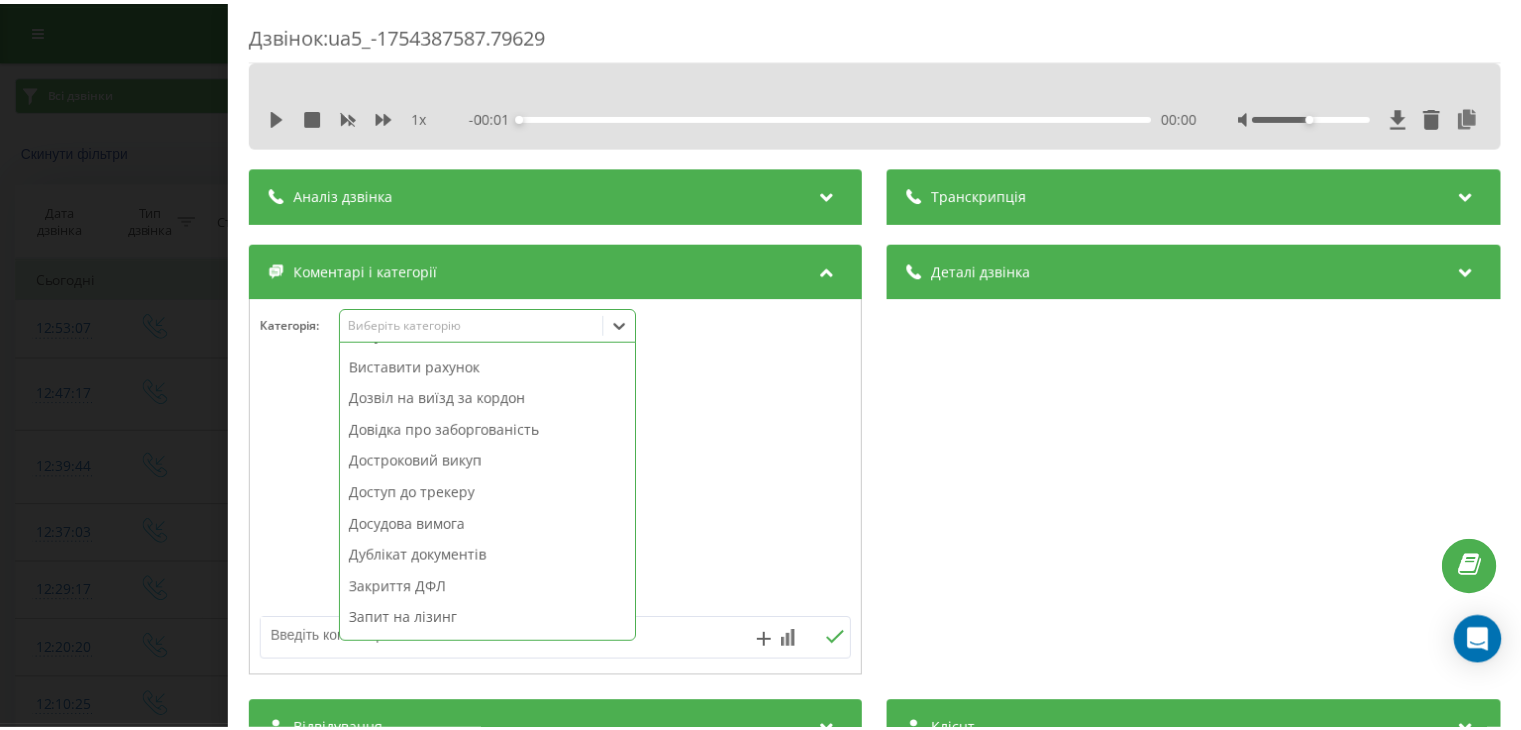 scroll, scrollTop: 200, scrollLeft: 0, axis: vertical 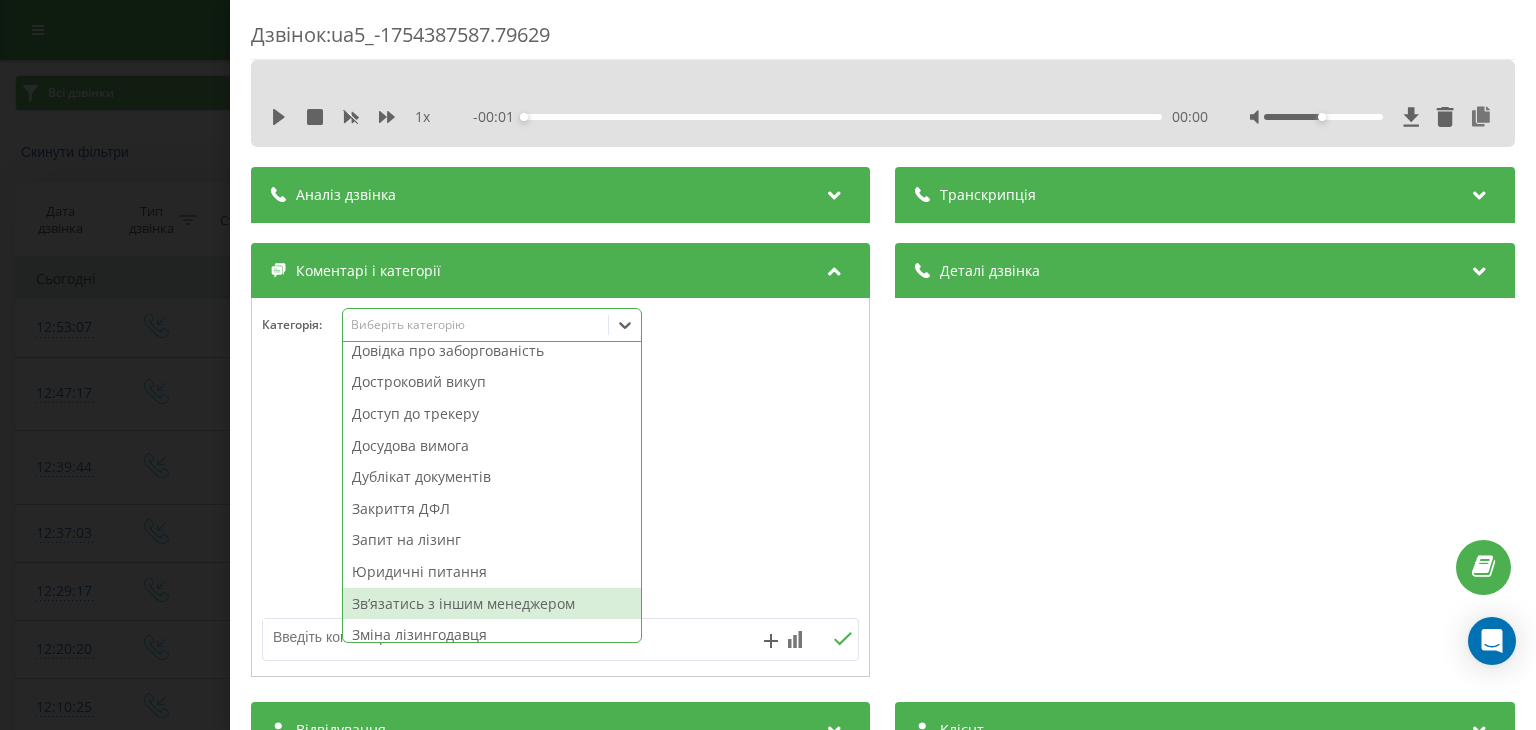 click on "Звʼязатись з іншим менеджером" at bounding box center [492, 604] 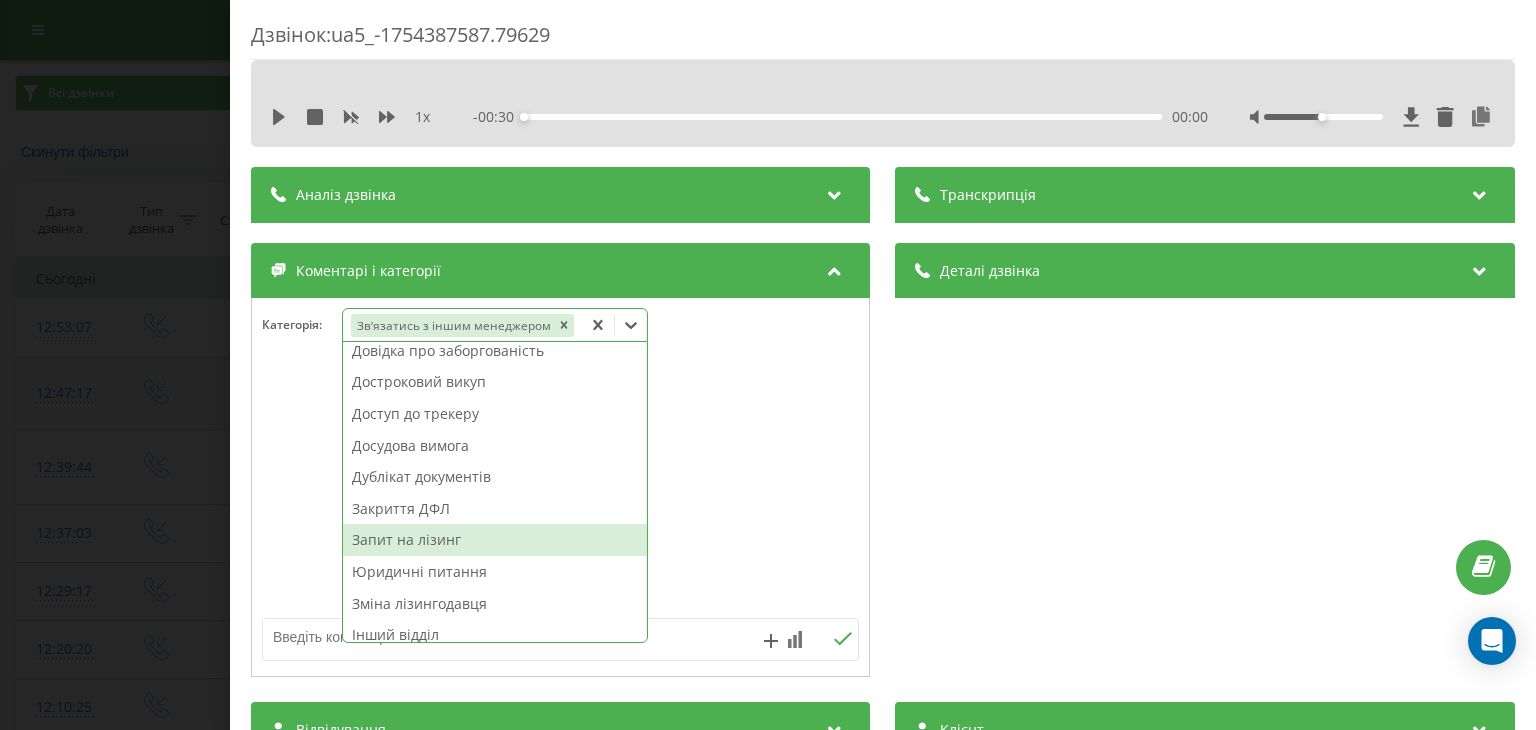 click on "Дзвінок :  ua5_-1754387587.79629   1 x  - 00:30 00:00   00:00   Транскрипція Для AI-аналізу майбутніх дзвінків  налаштуйте та активуйте профіль на сторінці . Якщо профіль вже є і дзвінок відповідає його умовам, оновіть сторінку через 10 хвилин - AI аналізує поточний дзвінок. Аналіз дзвінка Для AI-аналізу майбутніх дзвінків  налаштуйте та активуйте профіль на сторінці . Якщо профіль вже є і дзвінок відповідає його умовам, оновіть сторінку через 10 хвилин - AI аналізує поточний дзвінок. Деталі дзвінка Загальне Дата дзвінка 2025-08-05 12:53:07 Тип дзвінка Вхідний Статус дзвінка Цільовий 380673958187 / :" at bounding box center (768, 365) 